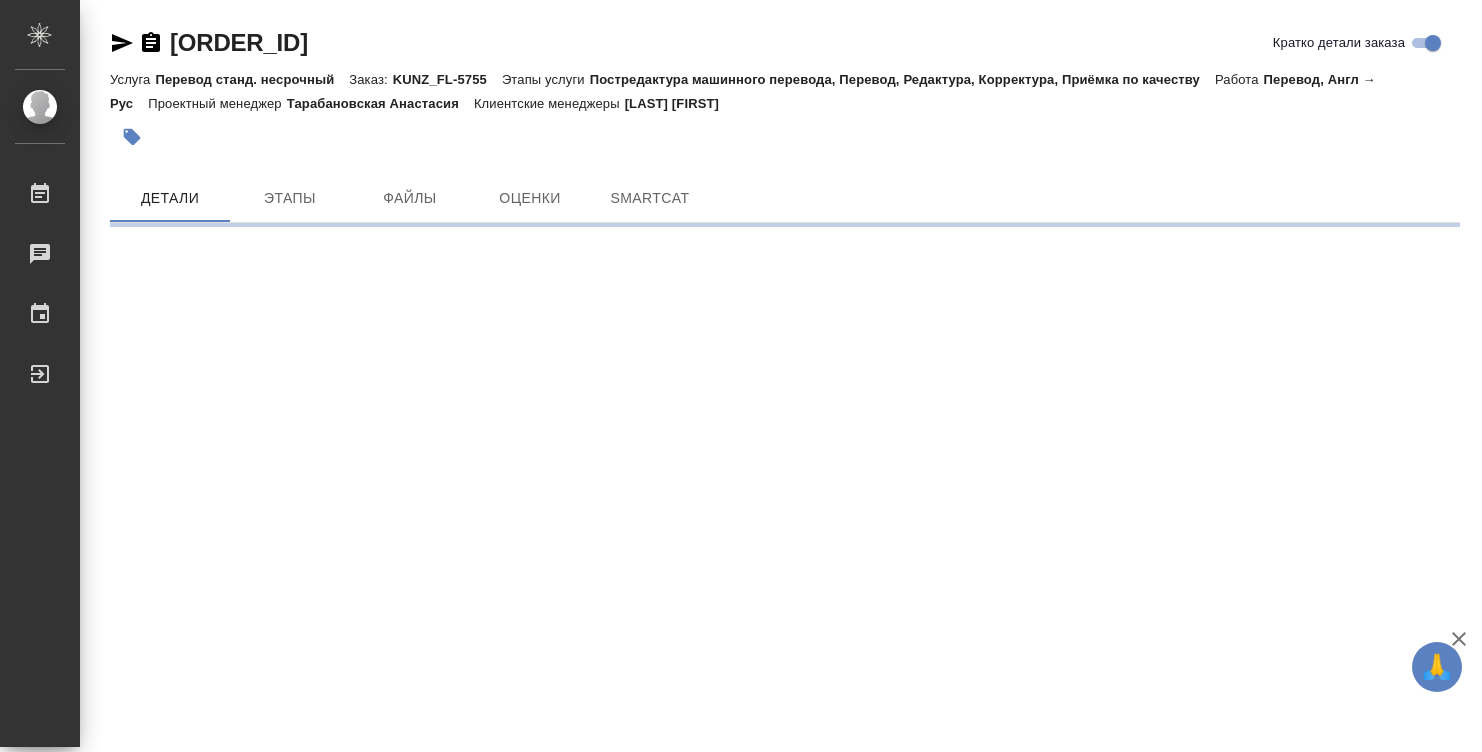 scroll, scrollTop: 0, scrollLeft: 0, axis: both 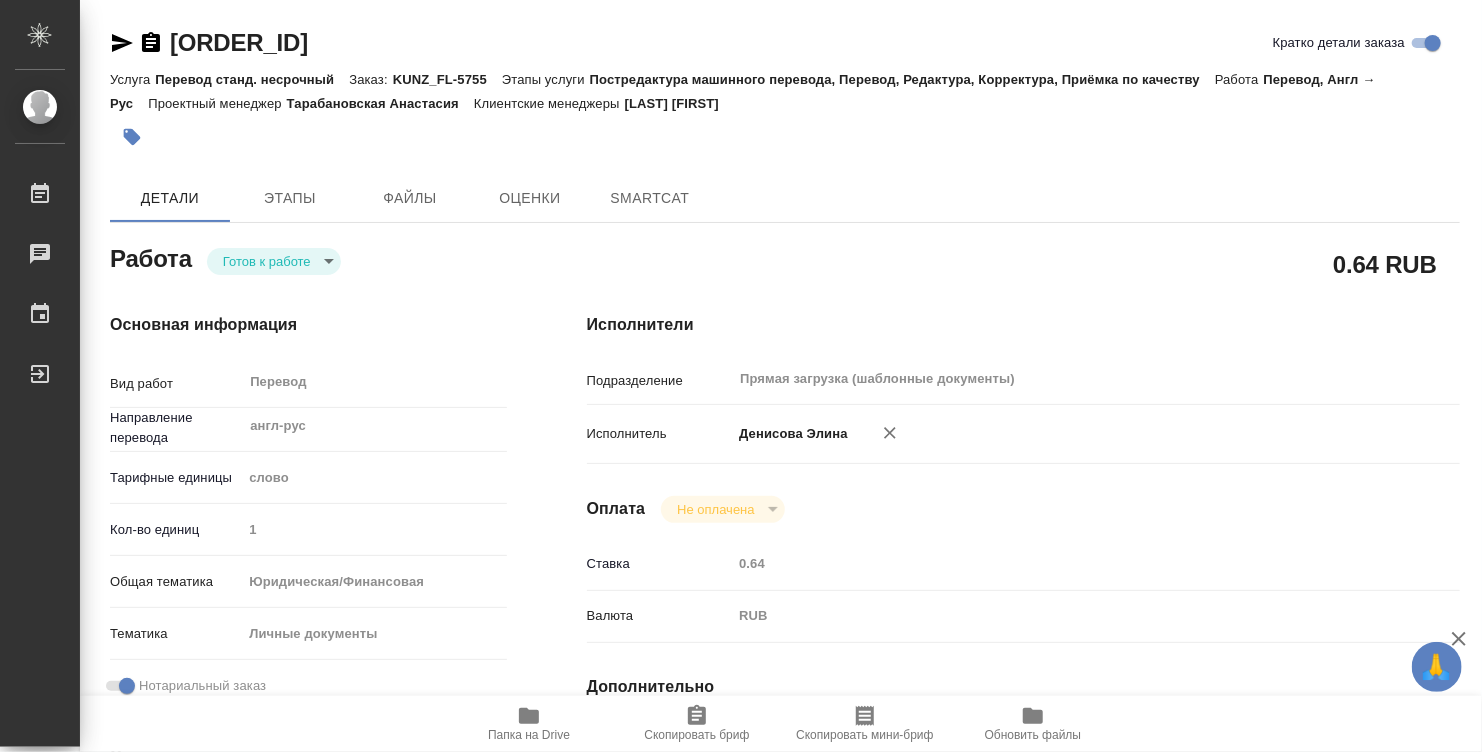 type on "x" 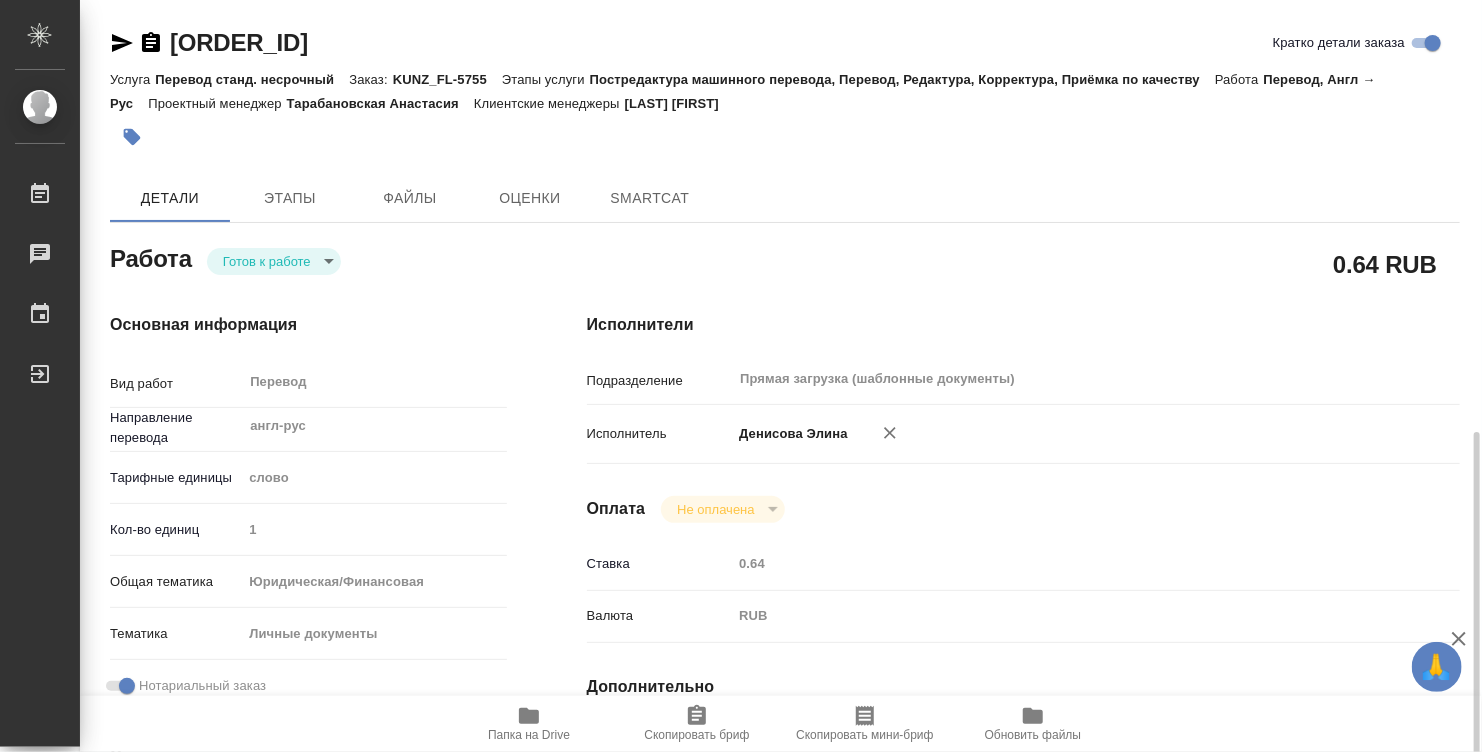 type on "x" 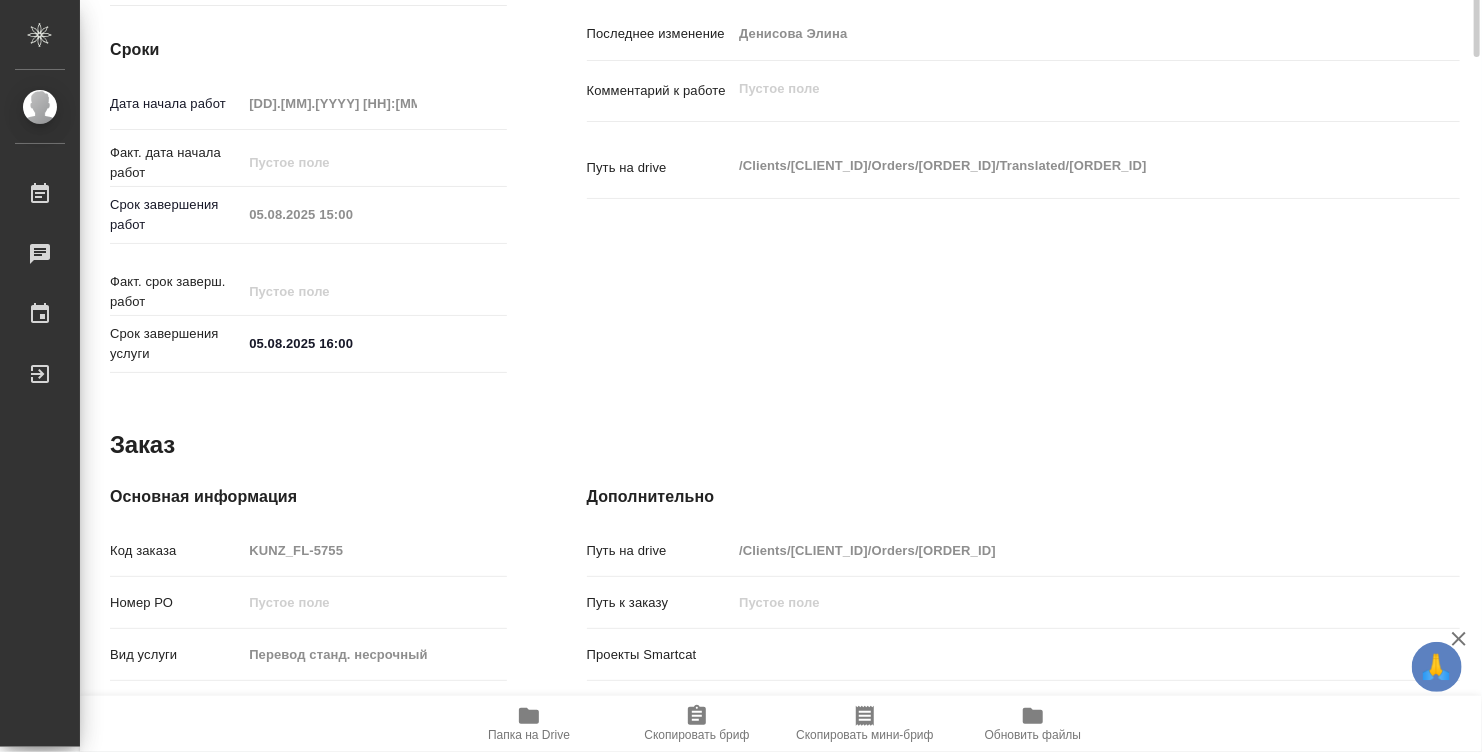 type on "x" 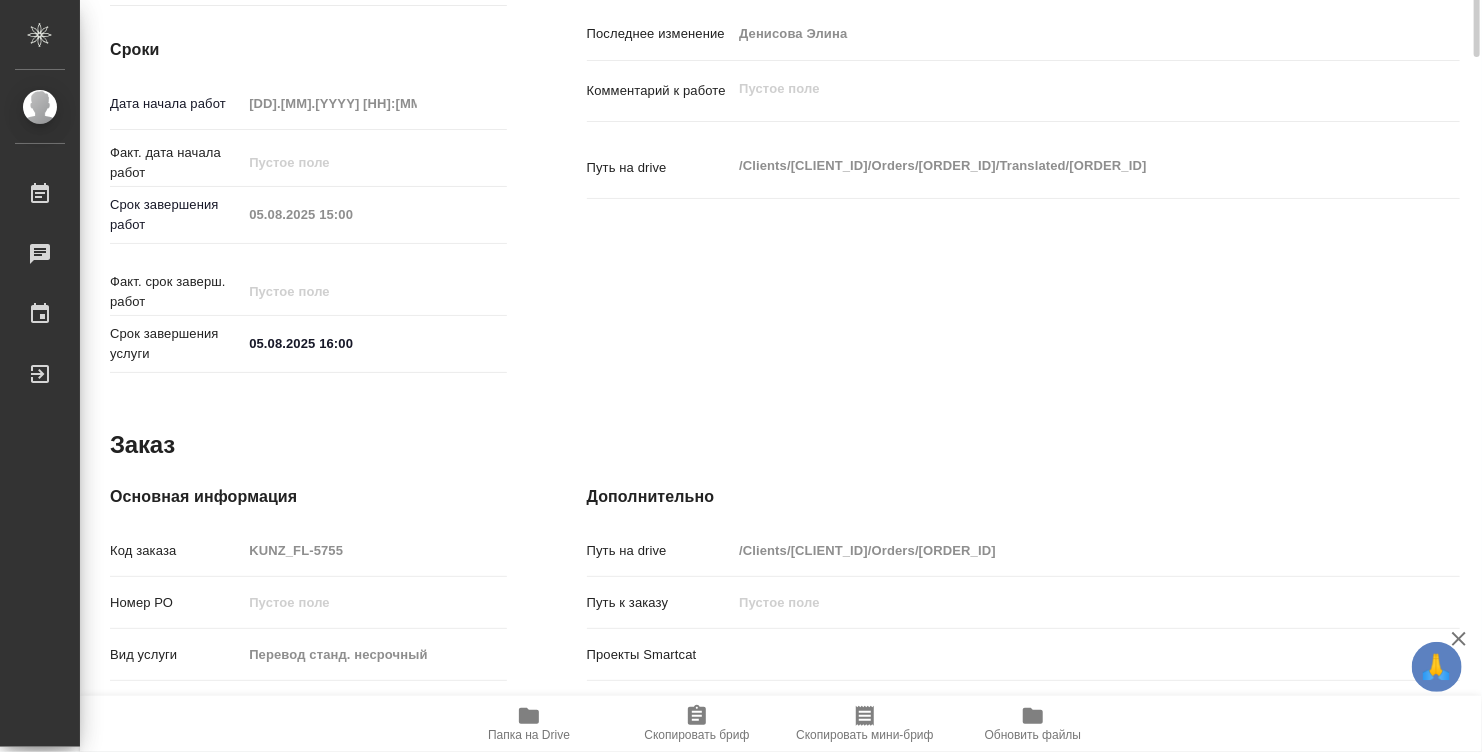 type on "x" 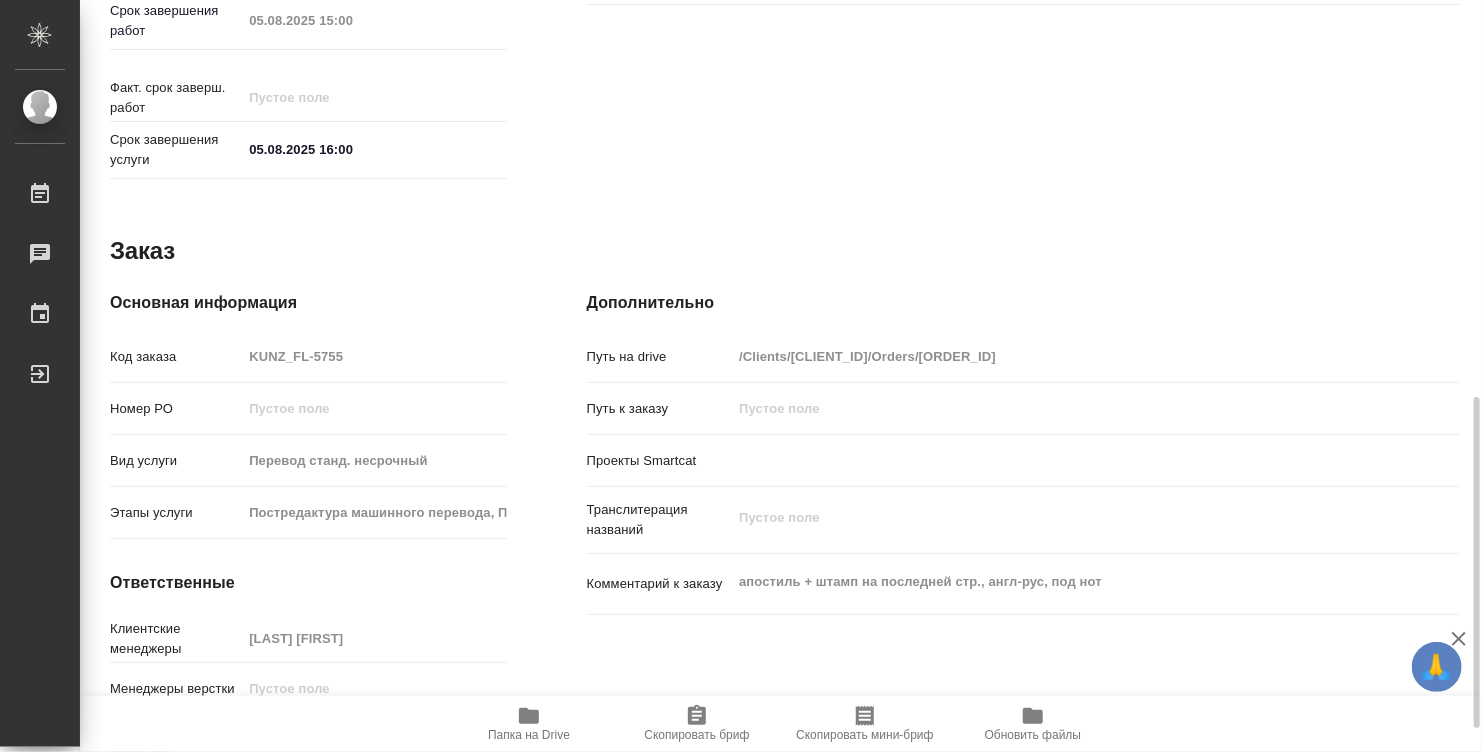 type on "x" 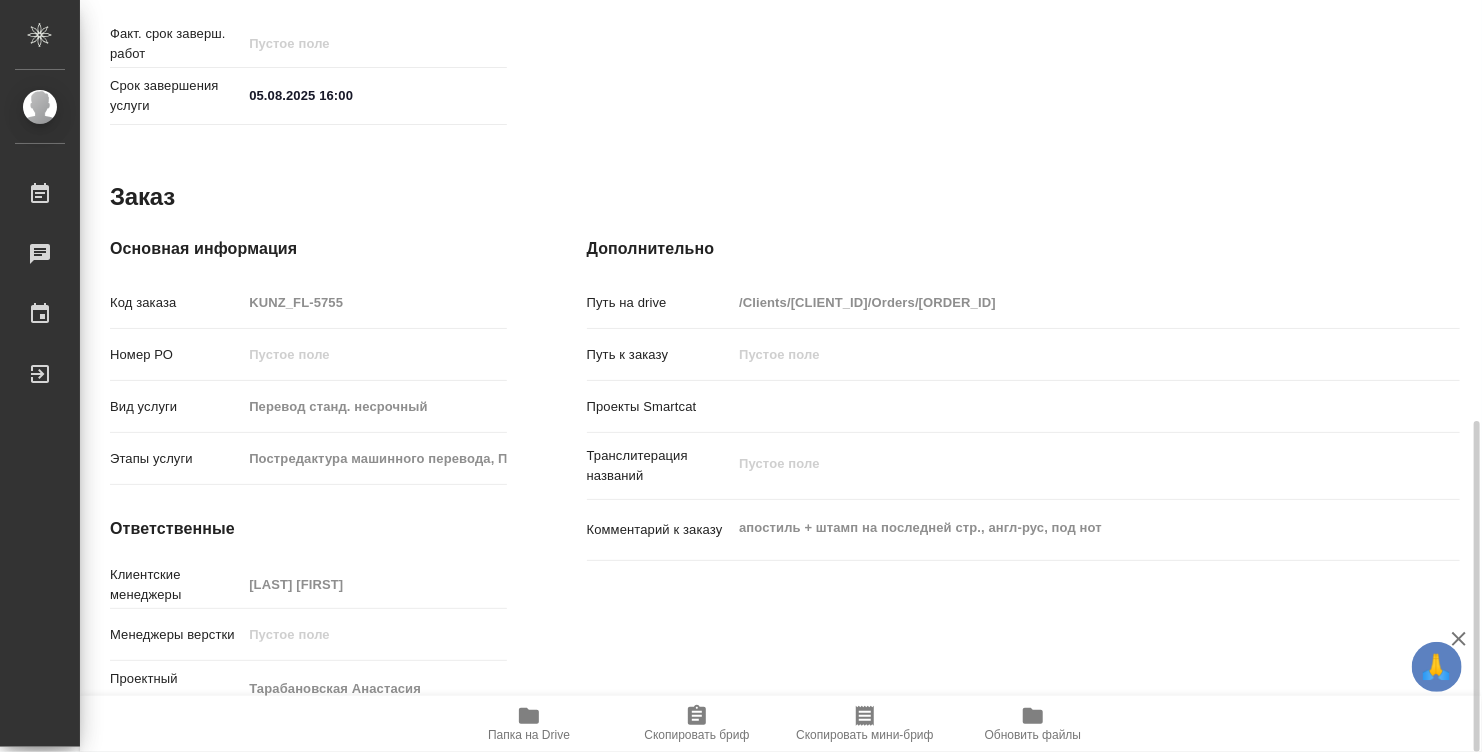 type on "x" 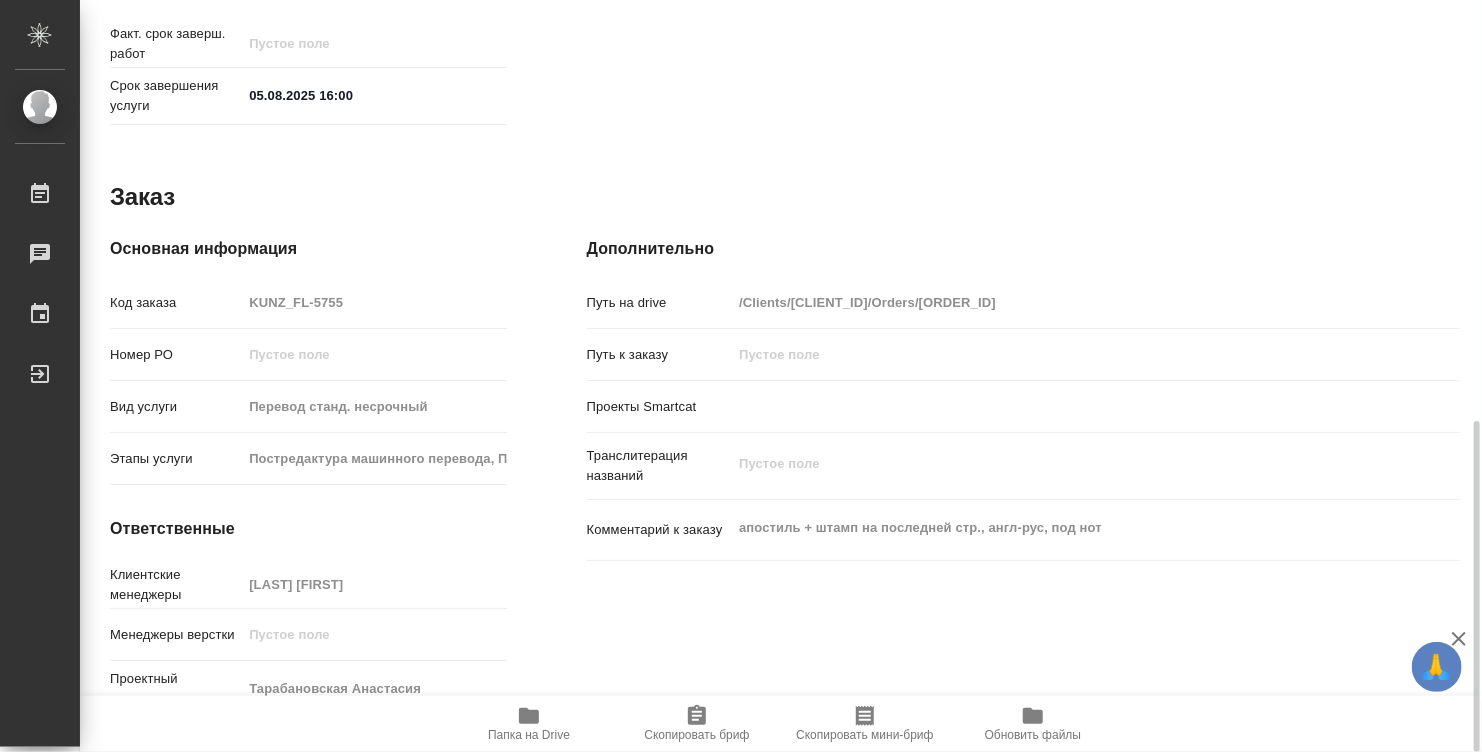 type on "x" 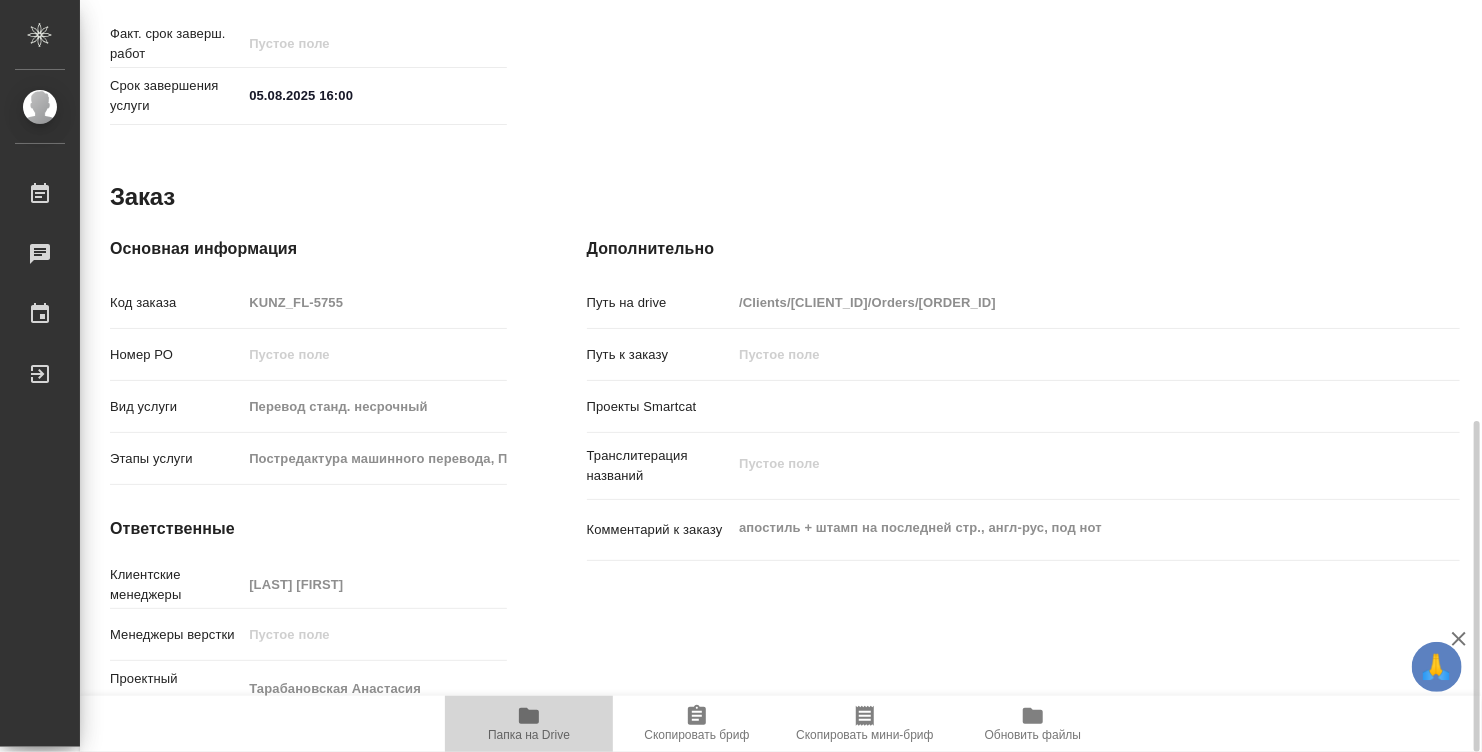 click 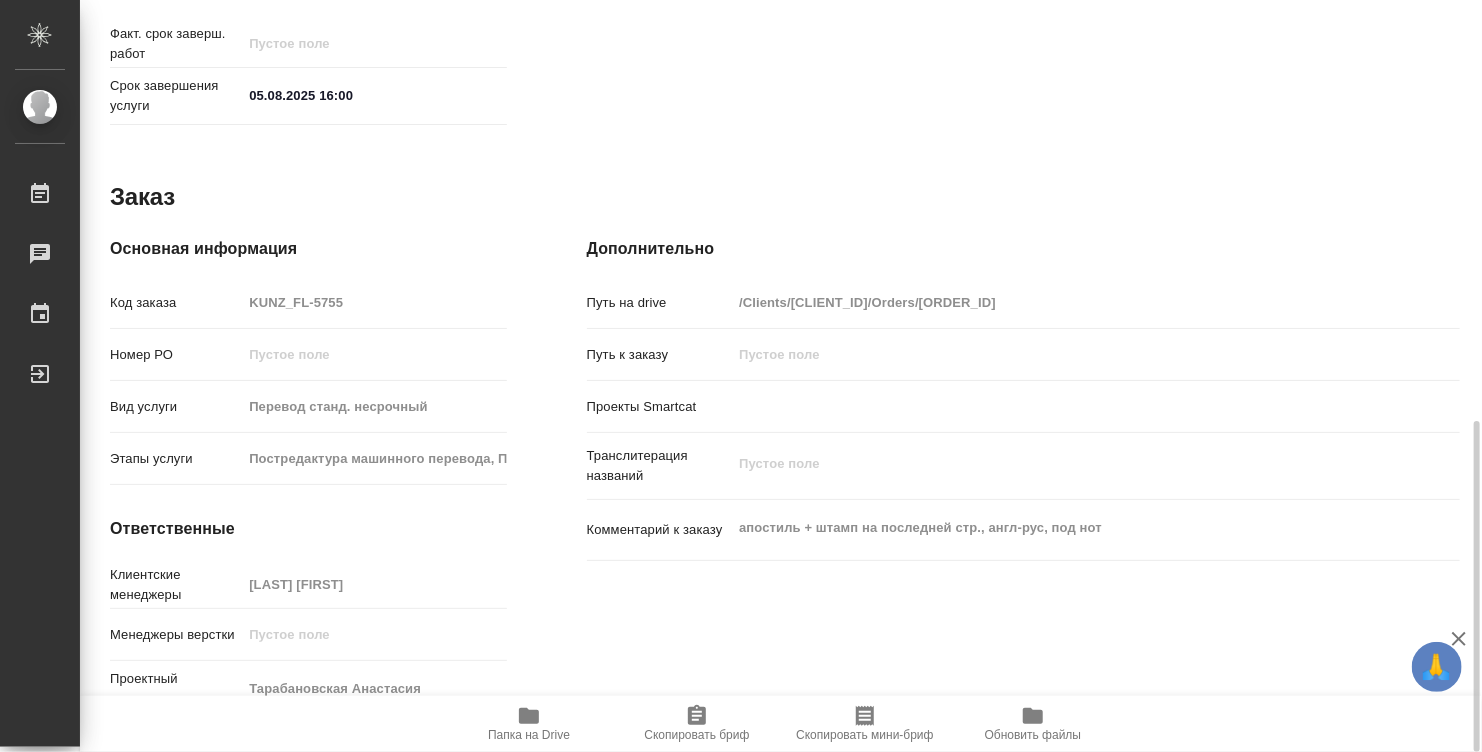 type on "x" 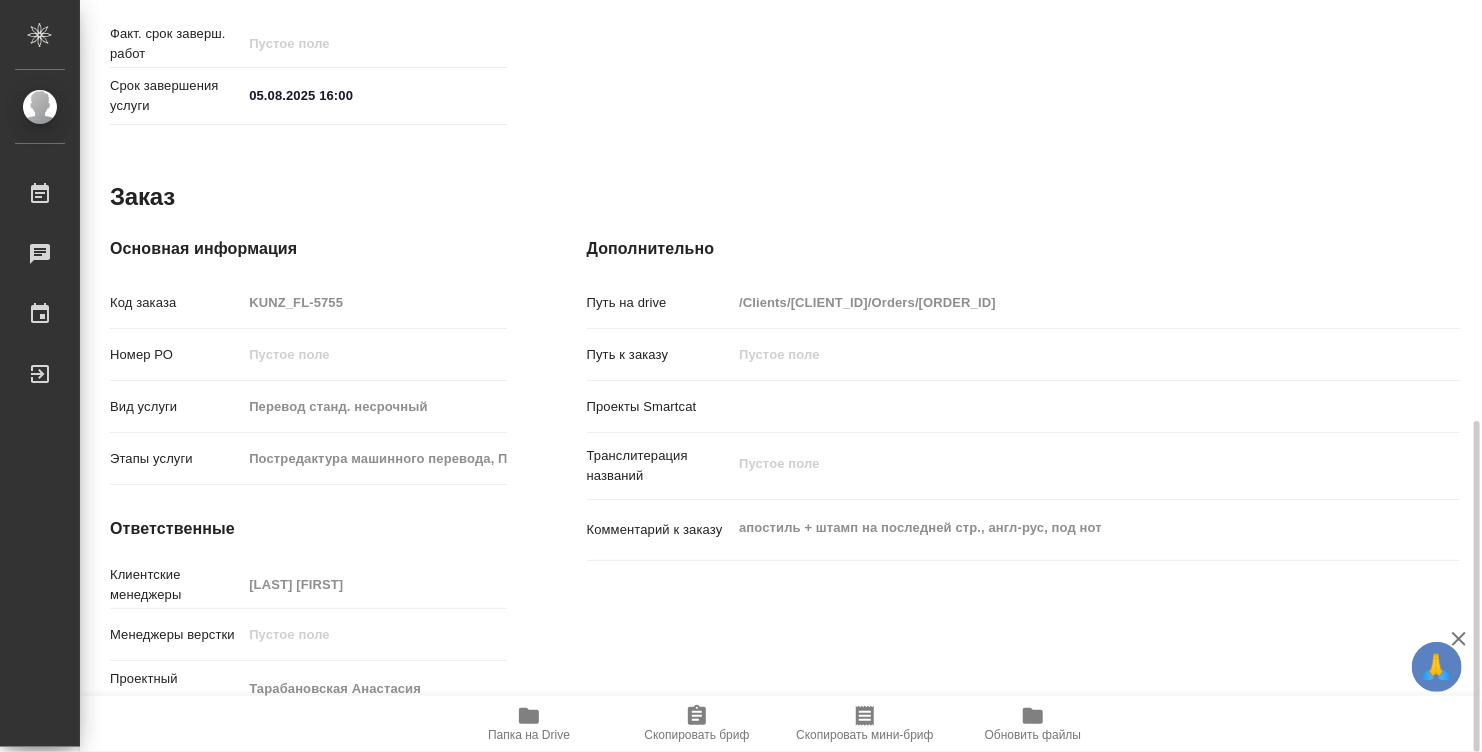 type on "x" 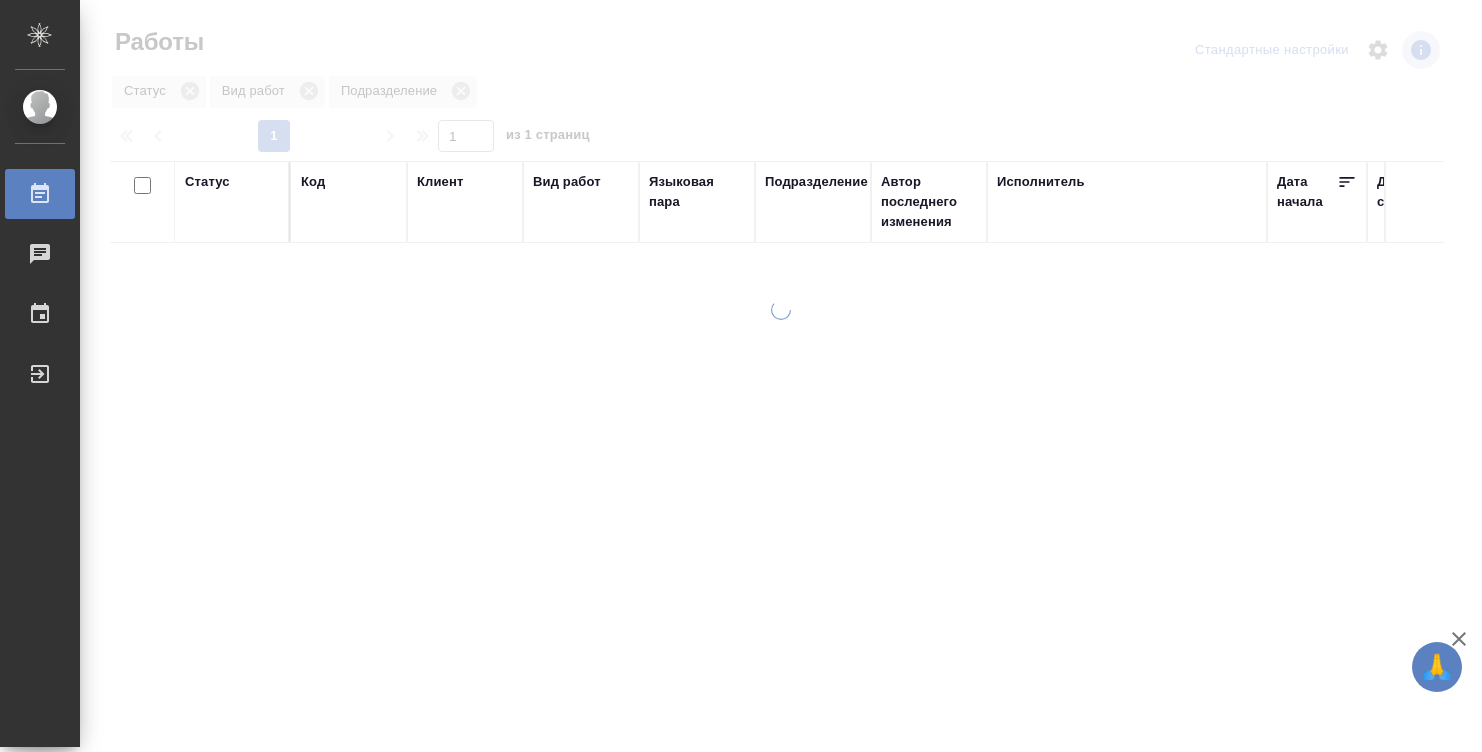 scroll, scrollTop: 0, scrollLeft: 0, axis: both 